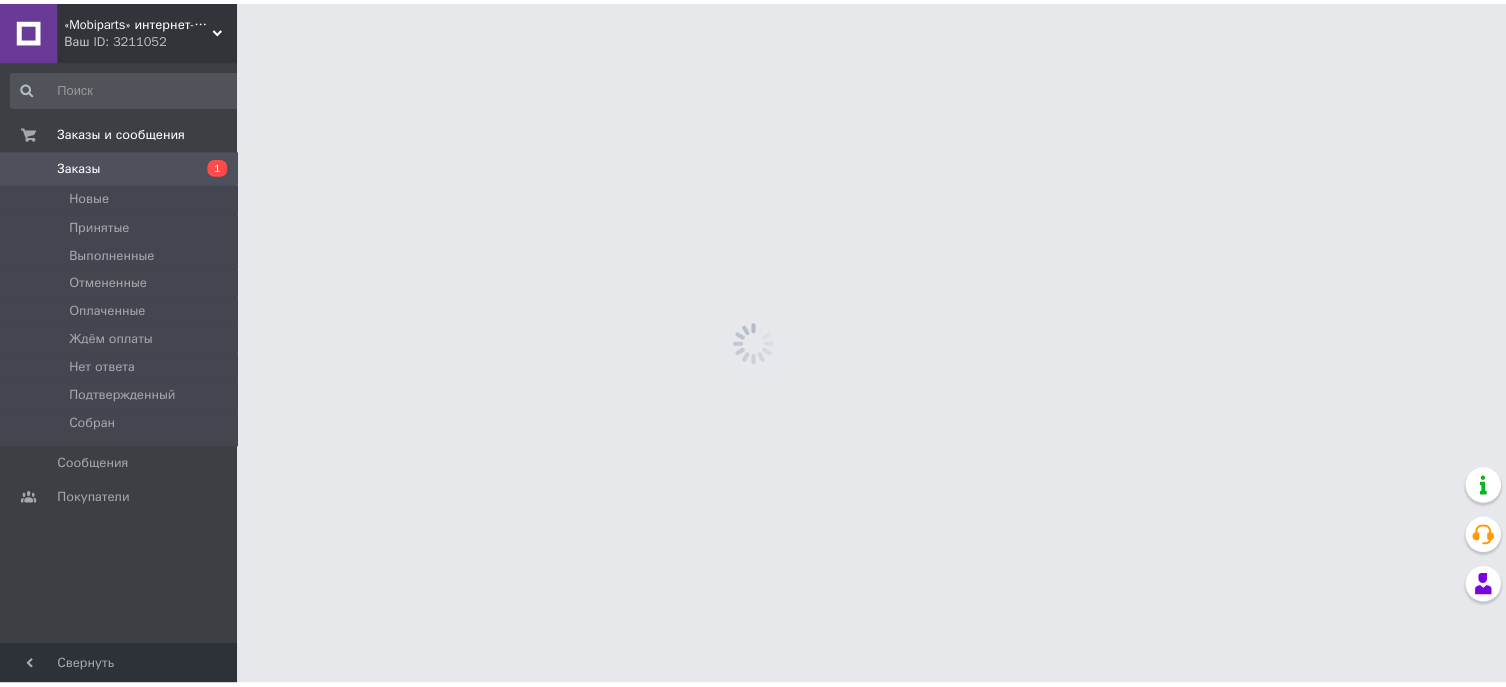 scroll, scrollTop: 0, scrollLeft: 0, axis: both 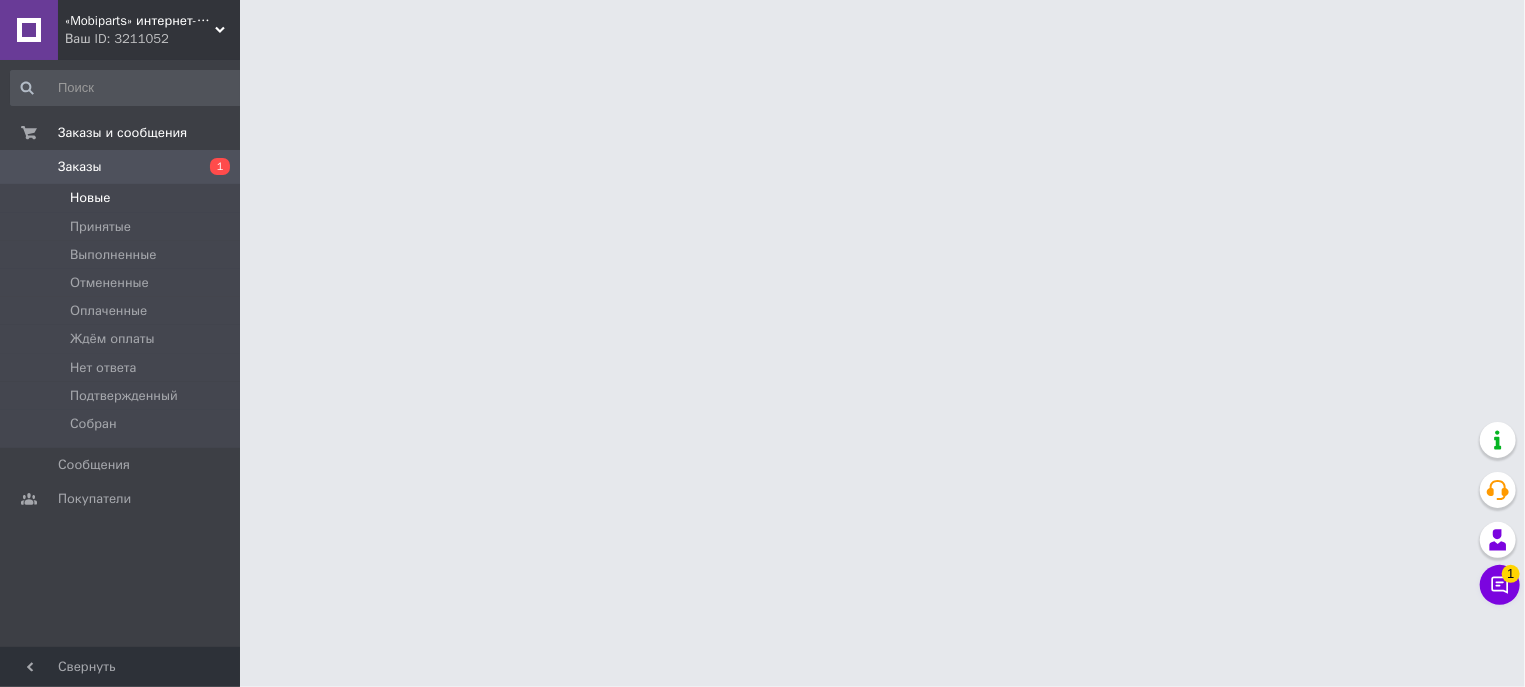 click on "Новые" at bounding box center [90, 198] 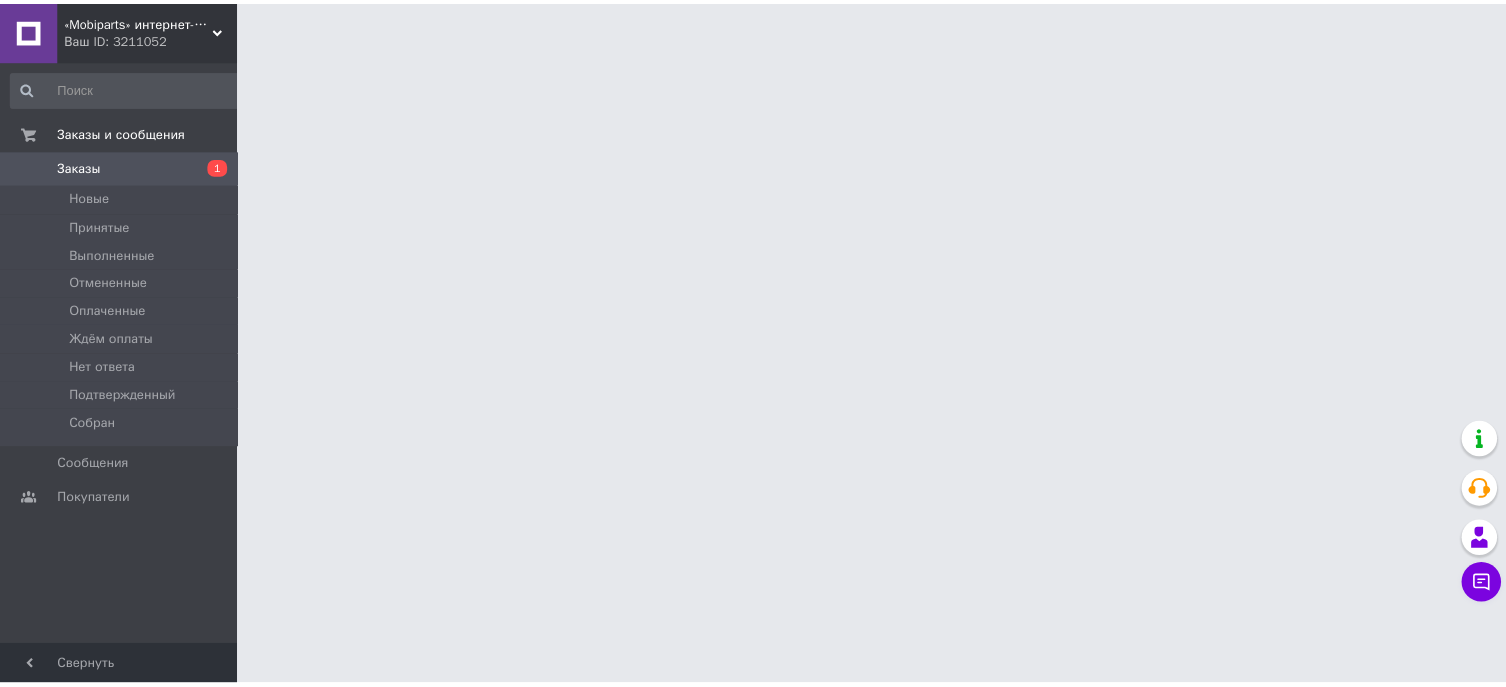scroll, scrollTop: 0, scrollLeft: 0, axis: both 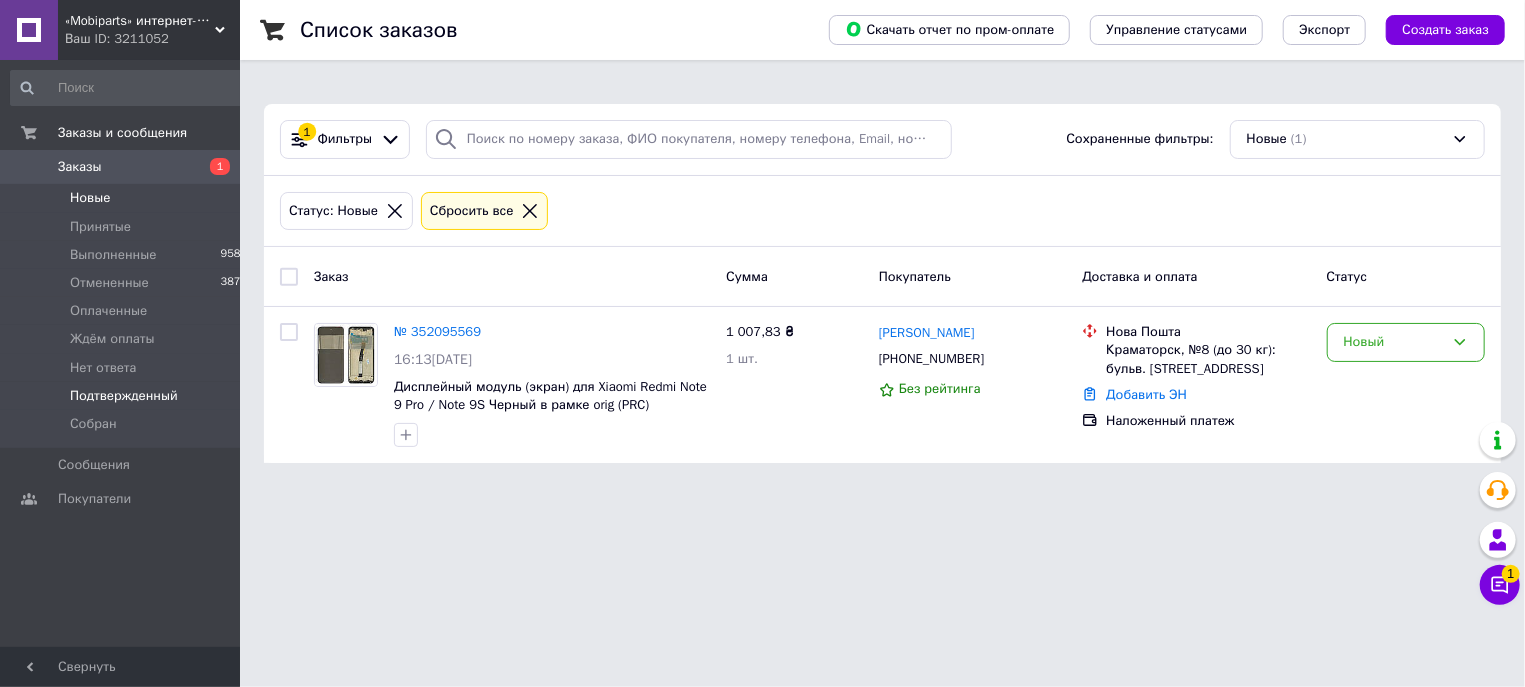 click on "Подтвержденный" at bounding box center (124, 396) 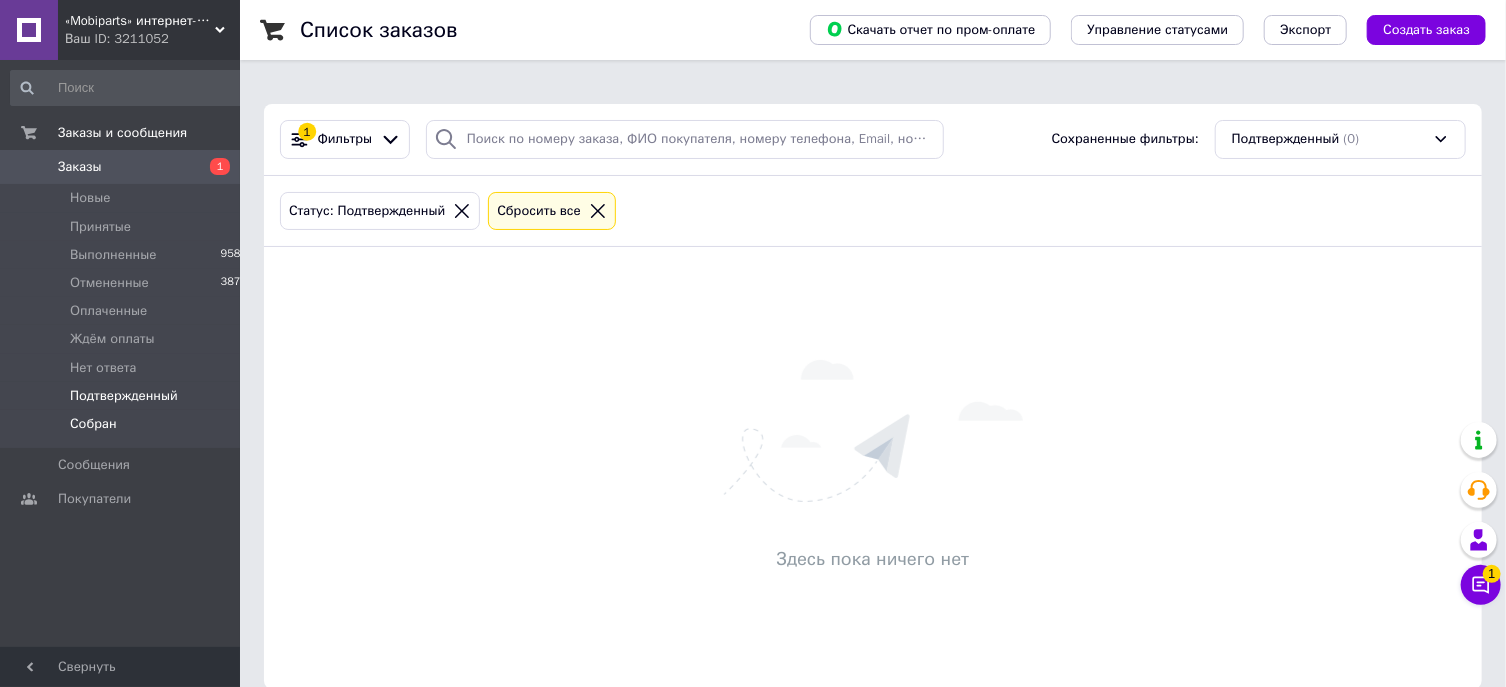 click on "Собран 0" at bounding box center (129, 429) 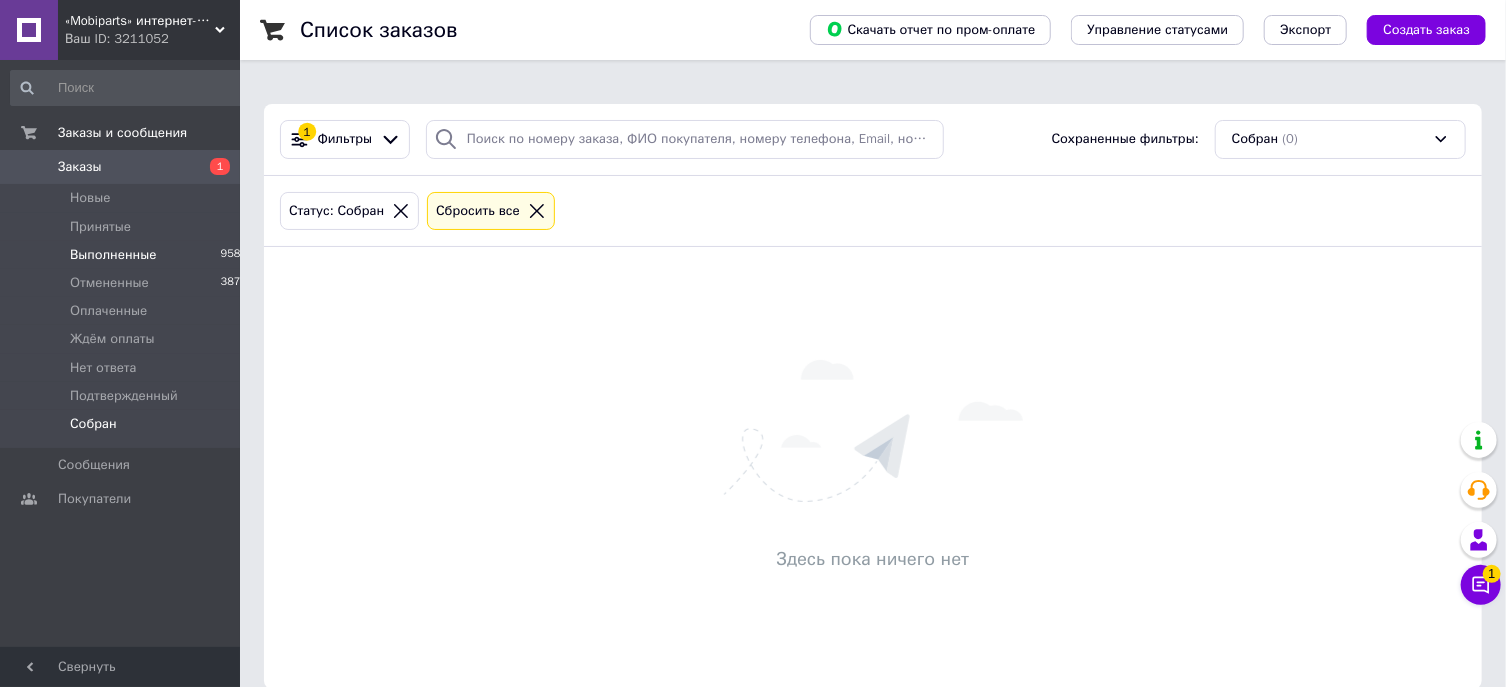 click on "Выполненные 9580" at bounding box center [129, 255] 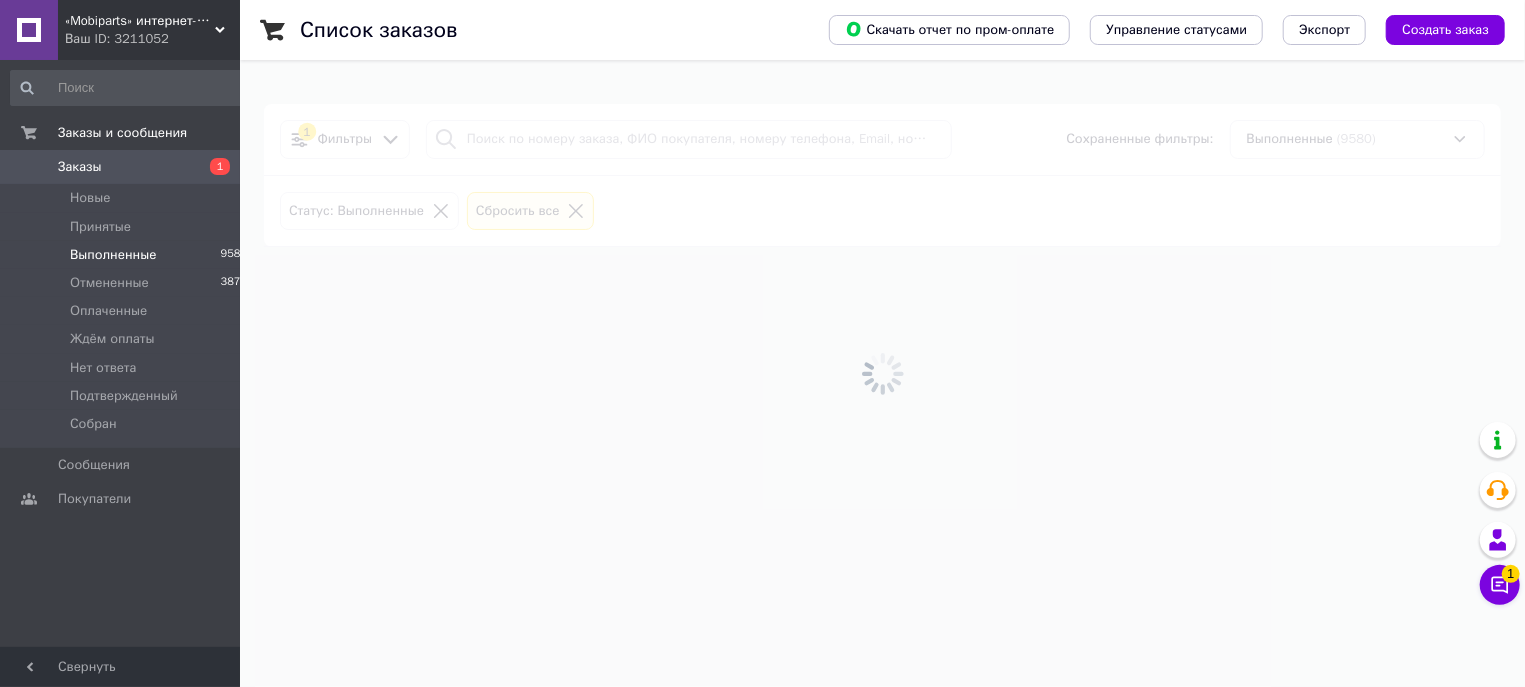 click on "Ваш ID: 3211052" at bounding box center [152, 39] 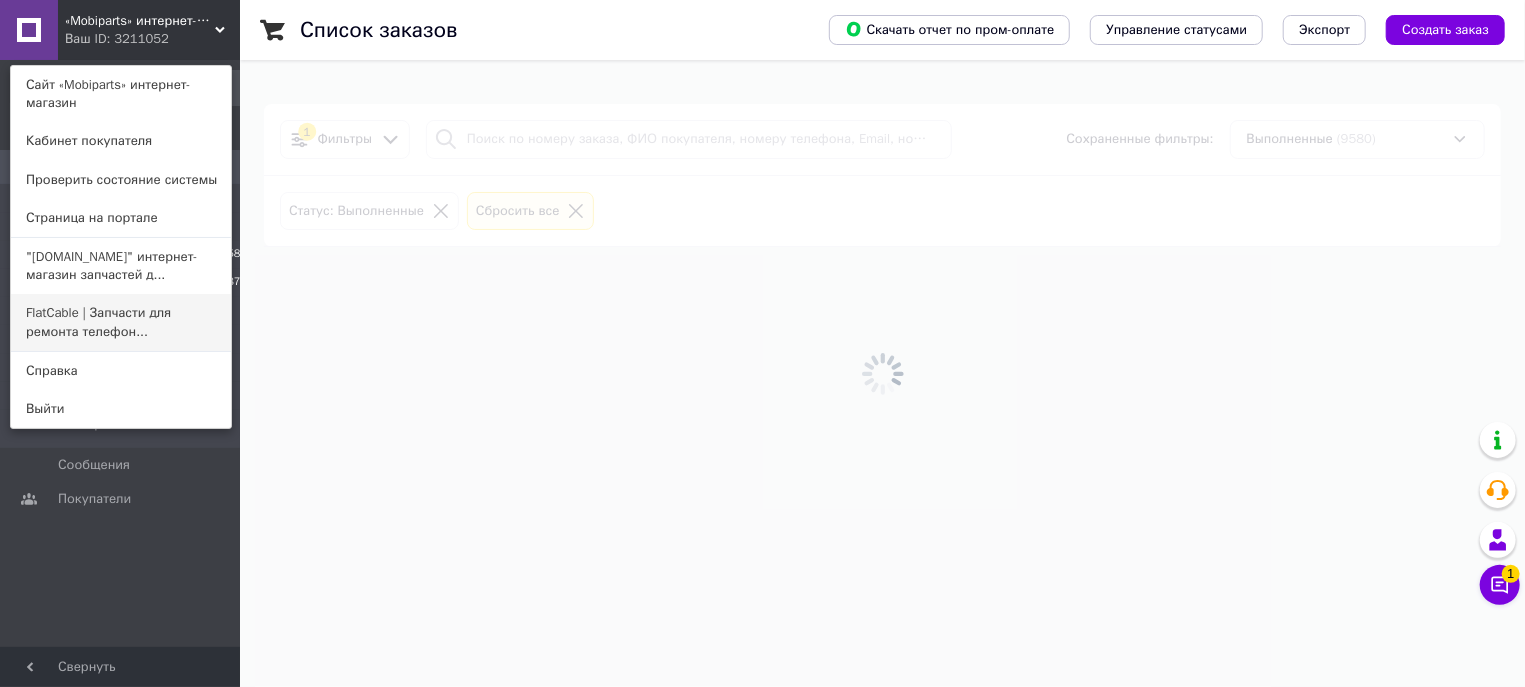 click on "FlatCable | Запчасти для ремонта телефон..." at bounding box center [121, 322] 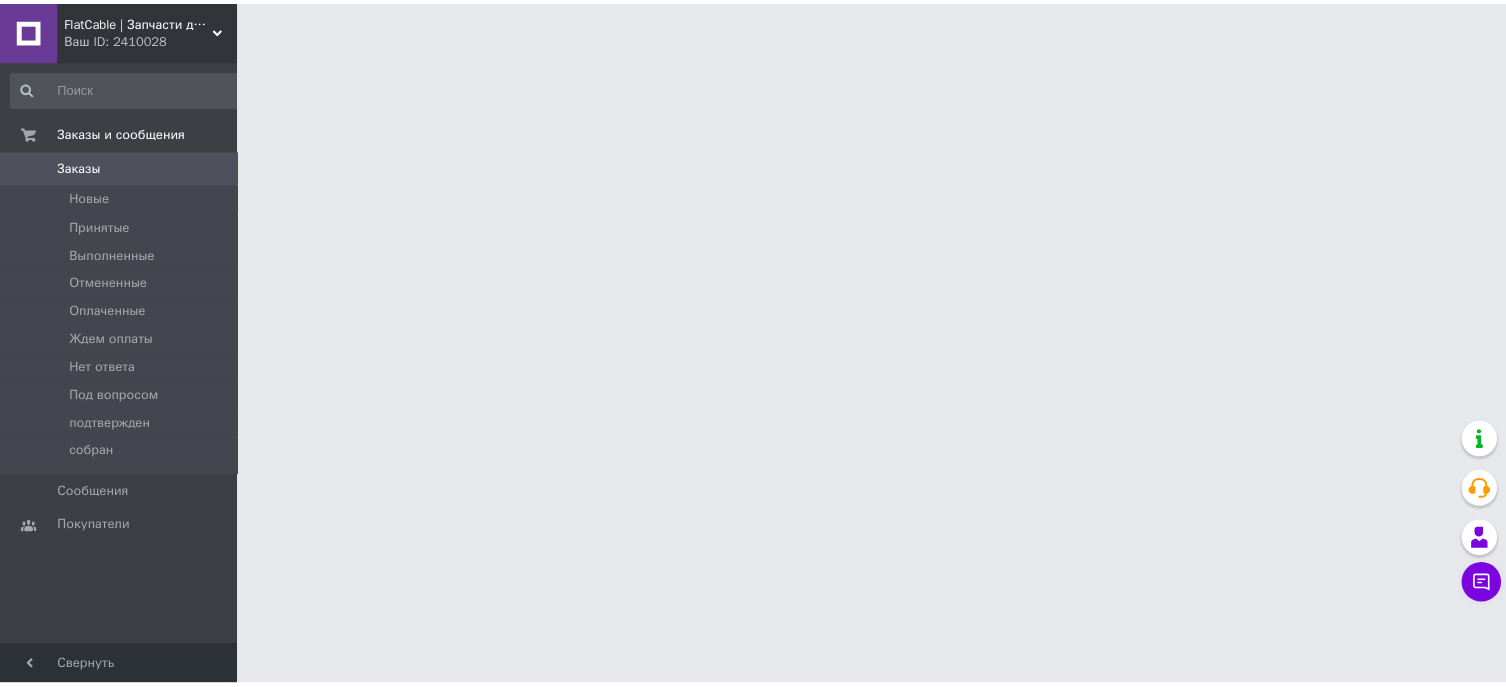 scroll, scrollTop: 0, scrollLeft: 0, axis: both 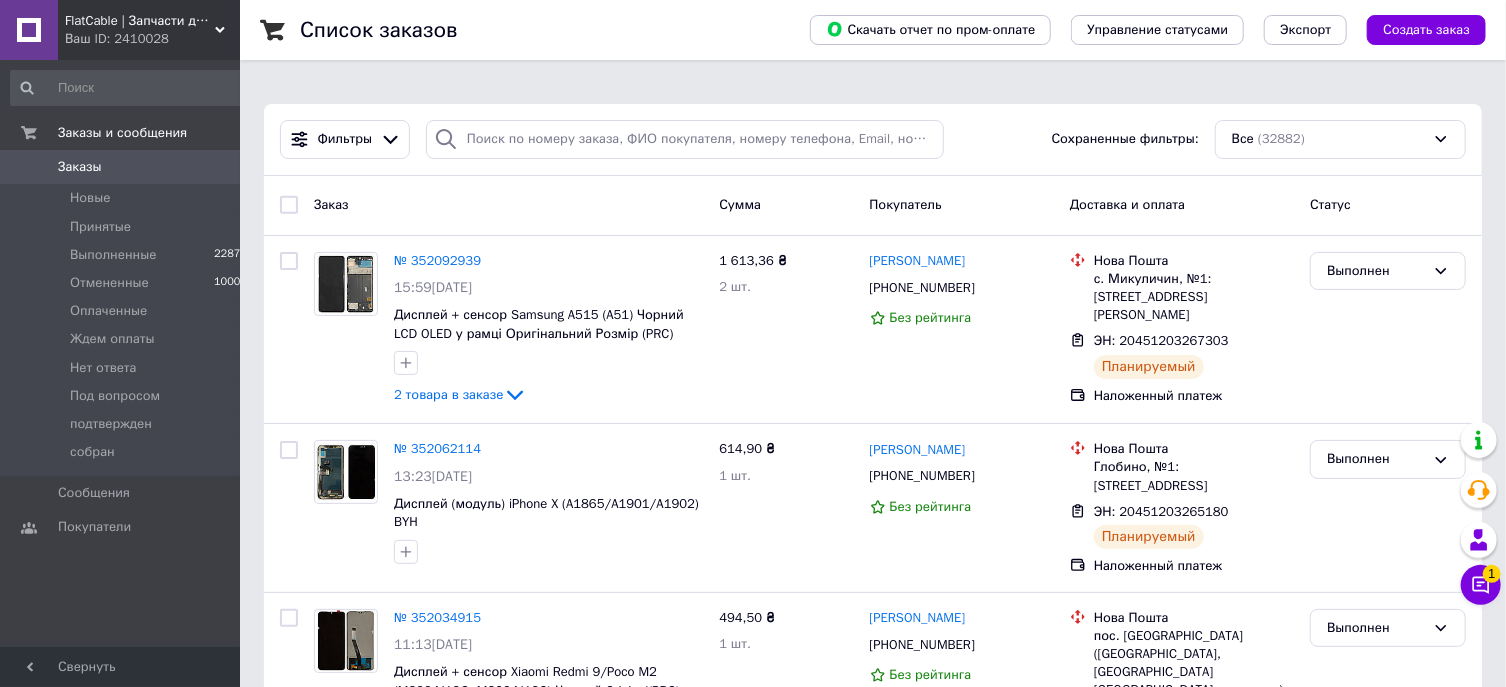 click on "Заказ" at bounding box center [508, 205] 